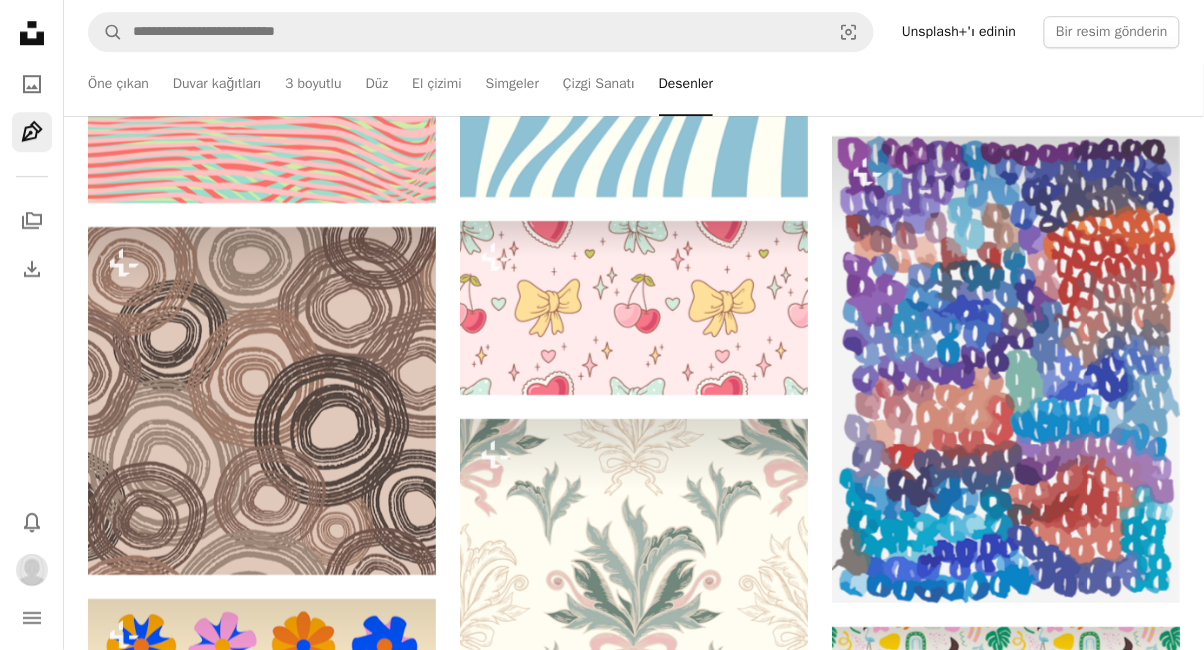 scroll, scrollTop: 32165, scrollLeft: 0, axis: vertical 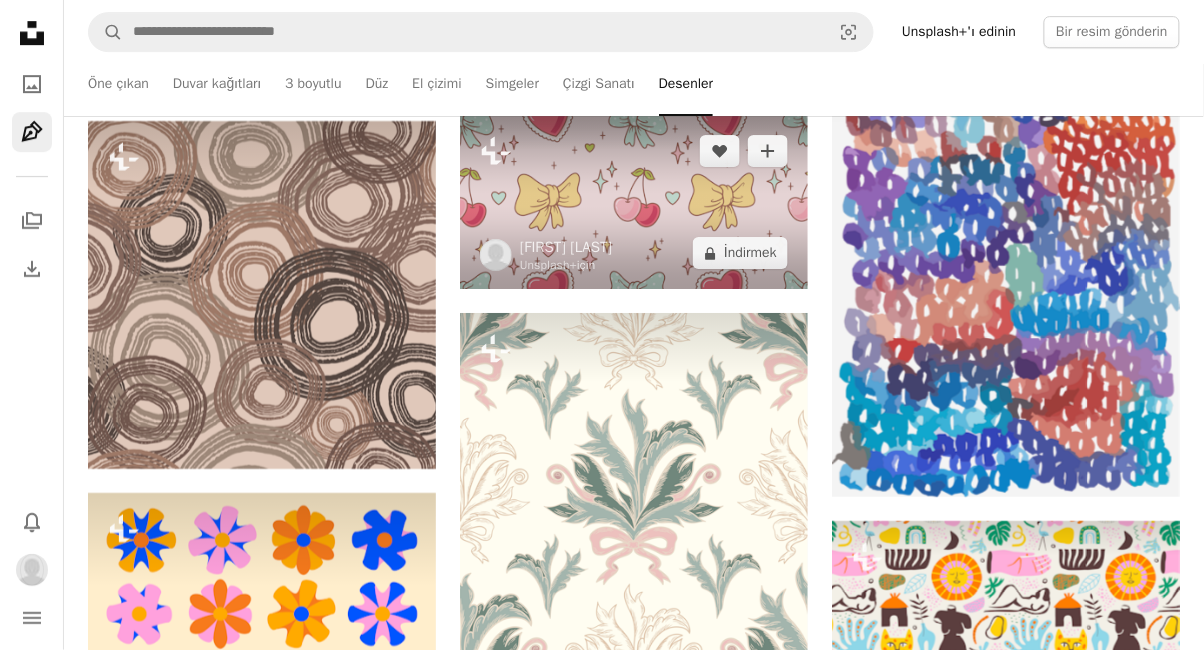 click at bounding box center [496, 255] 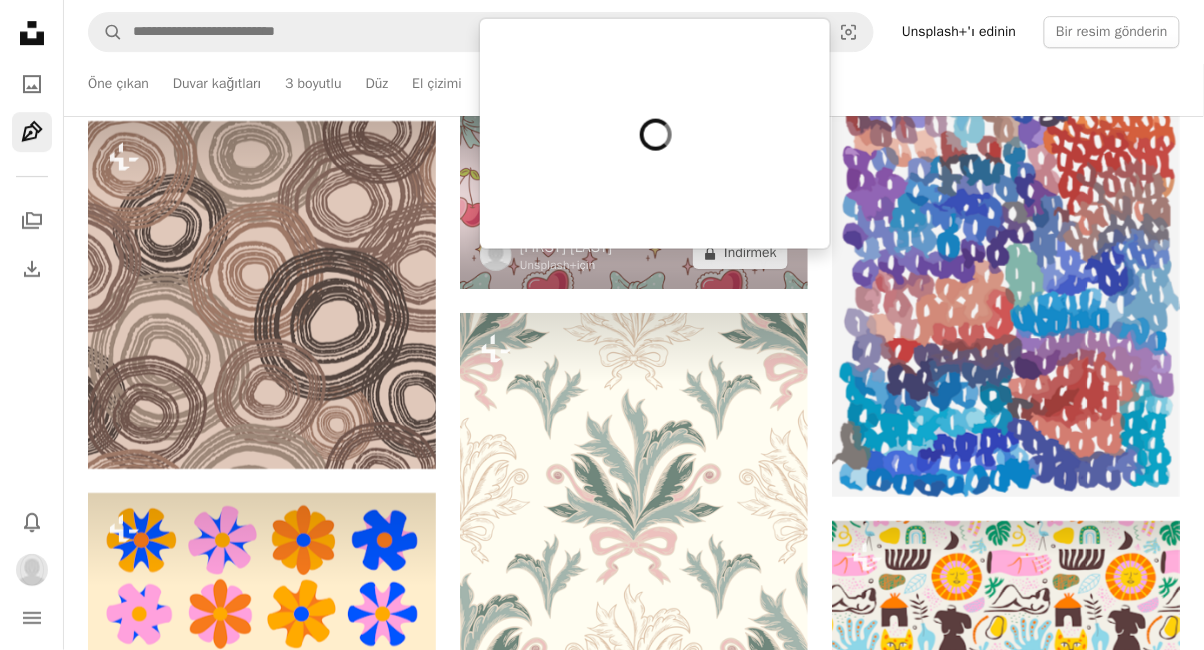click on "[FIRST] [LAST]" at bounding box center (566, 247) 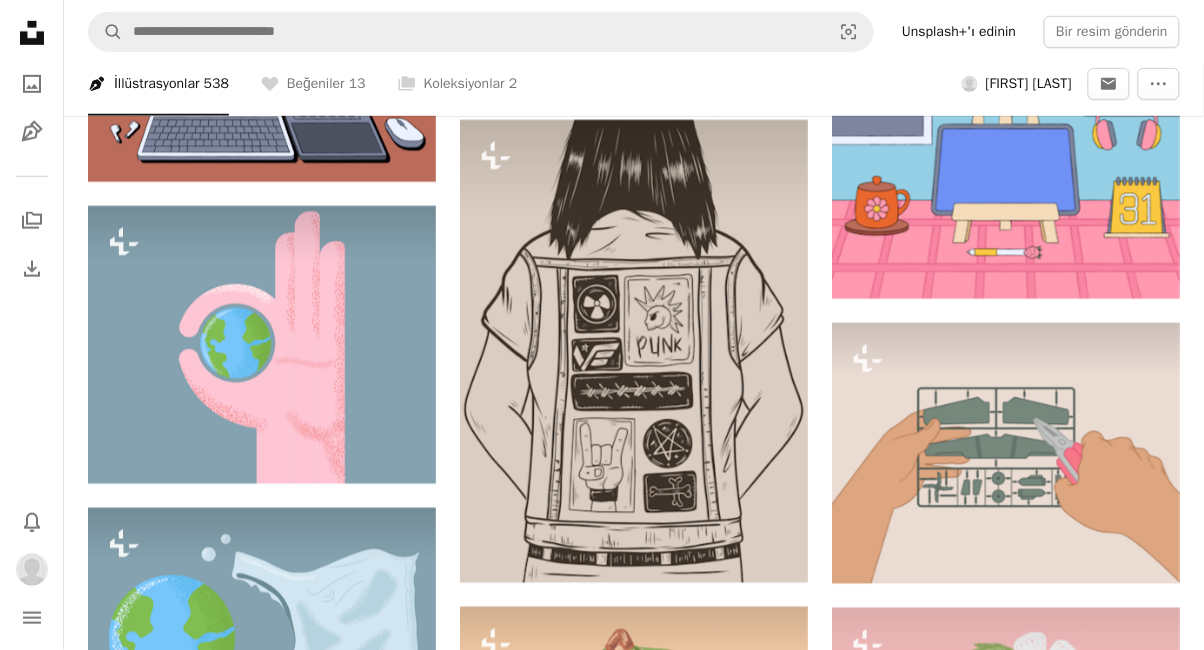 scroll, scrollTop: 25874, scrollLeft: 0, axis: vertical 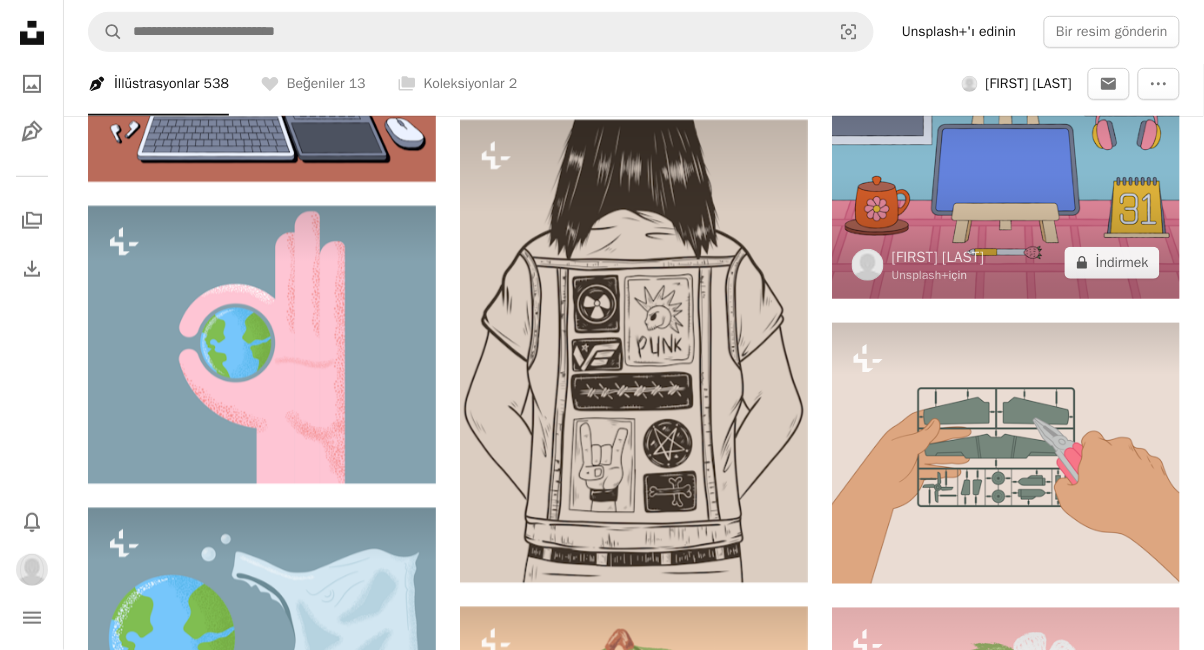click at bounding box center [1006, 168] 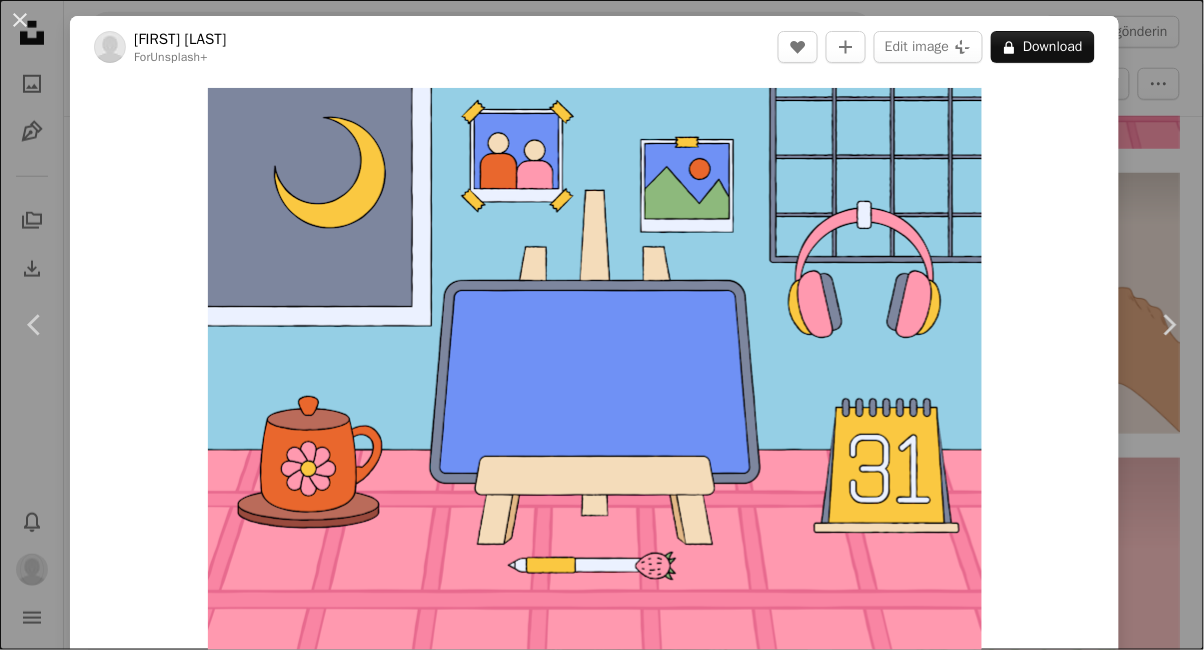 scroll, scrollTop: 27831, scrollLeft: 0, axis: vertical 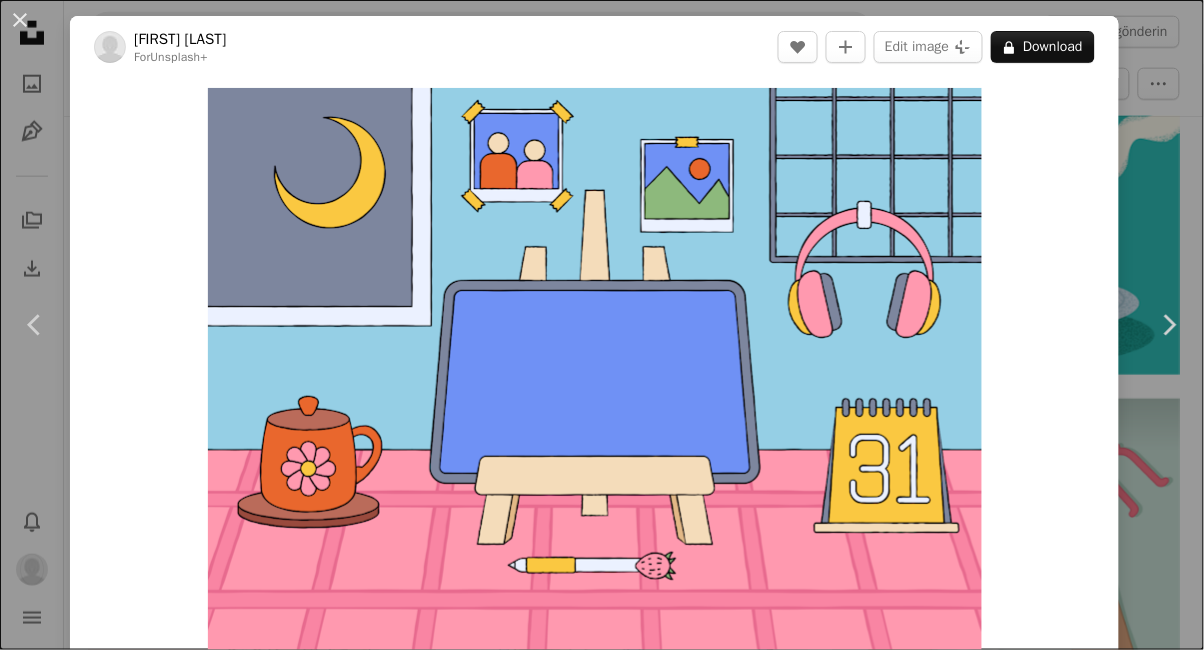 click on "A lock   Download" at bounding box center [1043, 47] 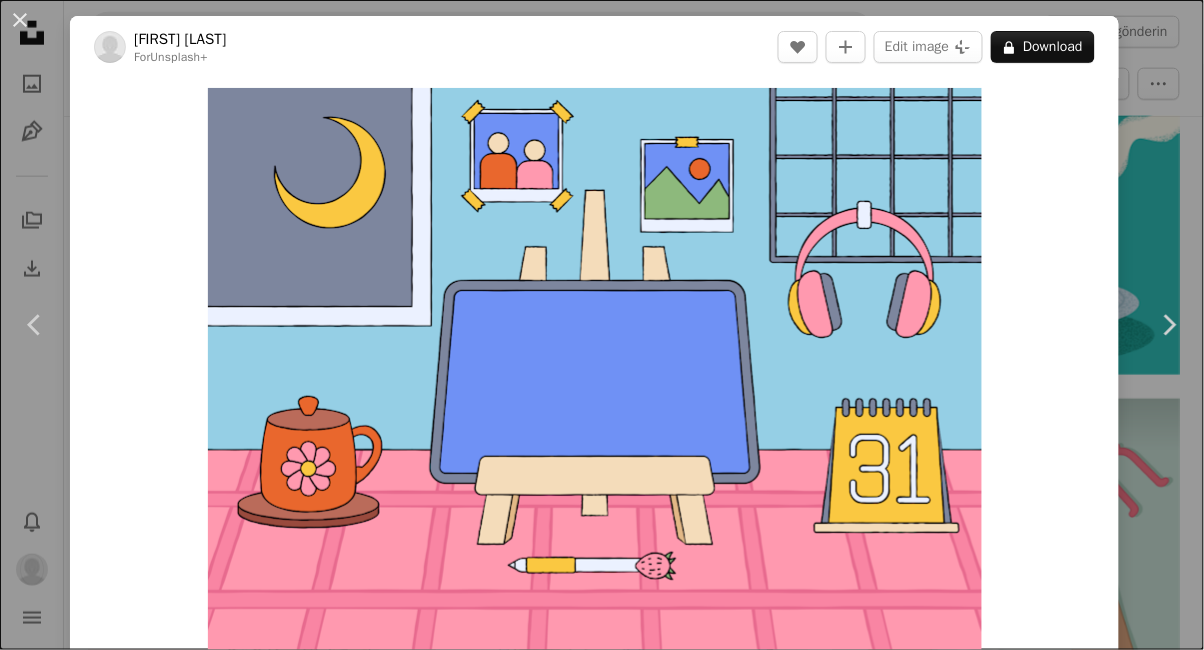 click on "A lock   Download" at bounding box center (1043, 47) 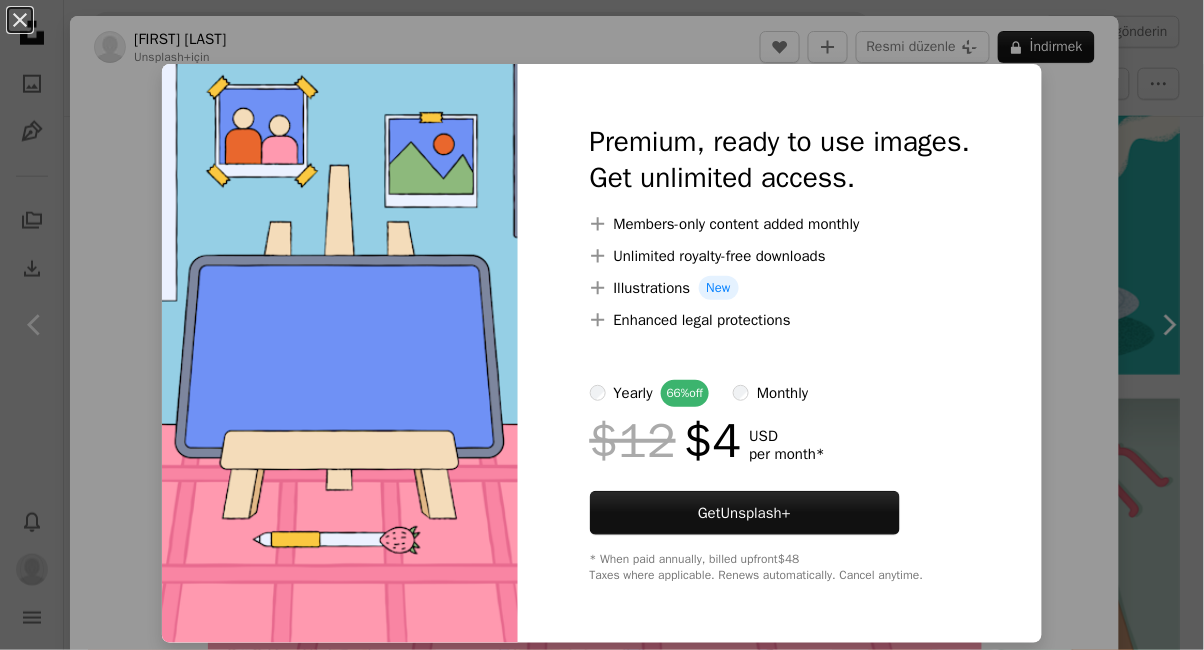 scroll, scrollTop: 428, scrollLeft: 0, axis: vertical 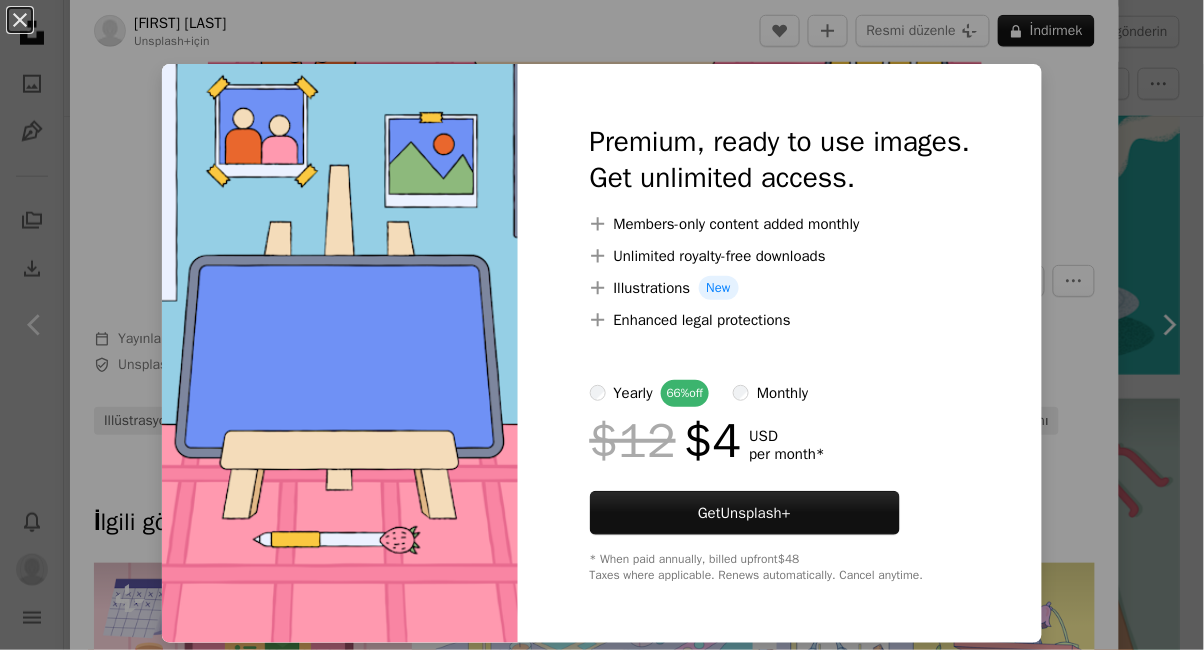 click on "An X shape Premium, ready to use images. Get unlimited access. A plus sign Members-only content added monthly A plus sign Unlimited royalty-free downloads A plus sign Illustrations  New A plus sign Enhanced legal protections yearly 66%  off monthly $12   $4 USD per month * Get  Unsplash+ * When paid annually, billed upfront  $48 Taxes where applicable. Renews automatically. Cancel anytime." at bounding box center [602, 325] 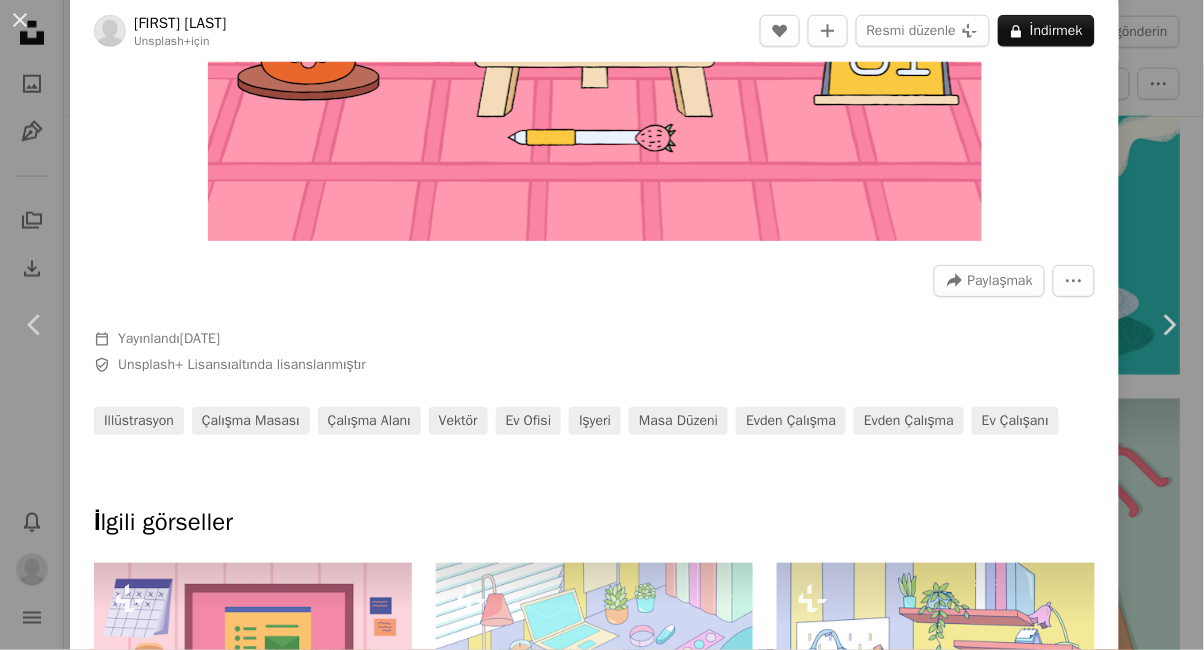 scroll, scrollTop: 961, scrollLeft: 0, axis: vertical 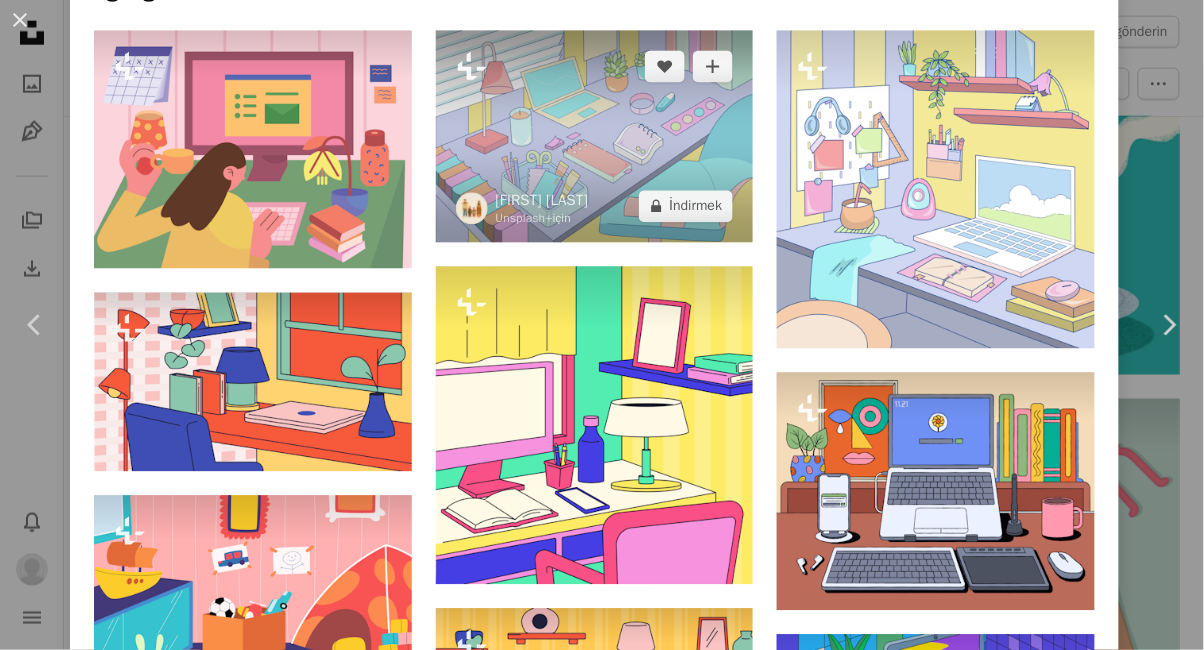 click at bounding box center (595, 136) 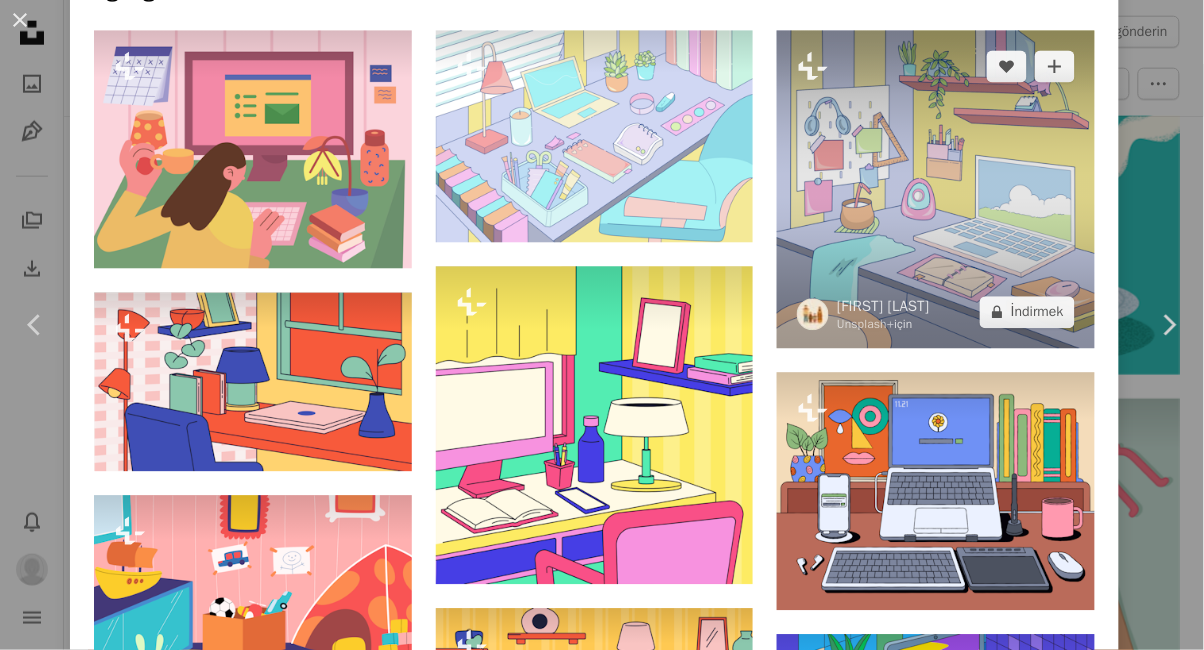 click at bounding box center (936, 189) 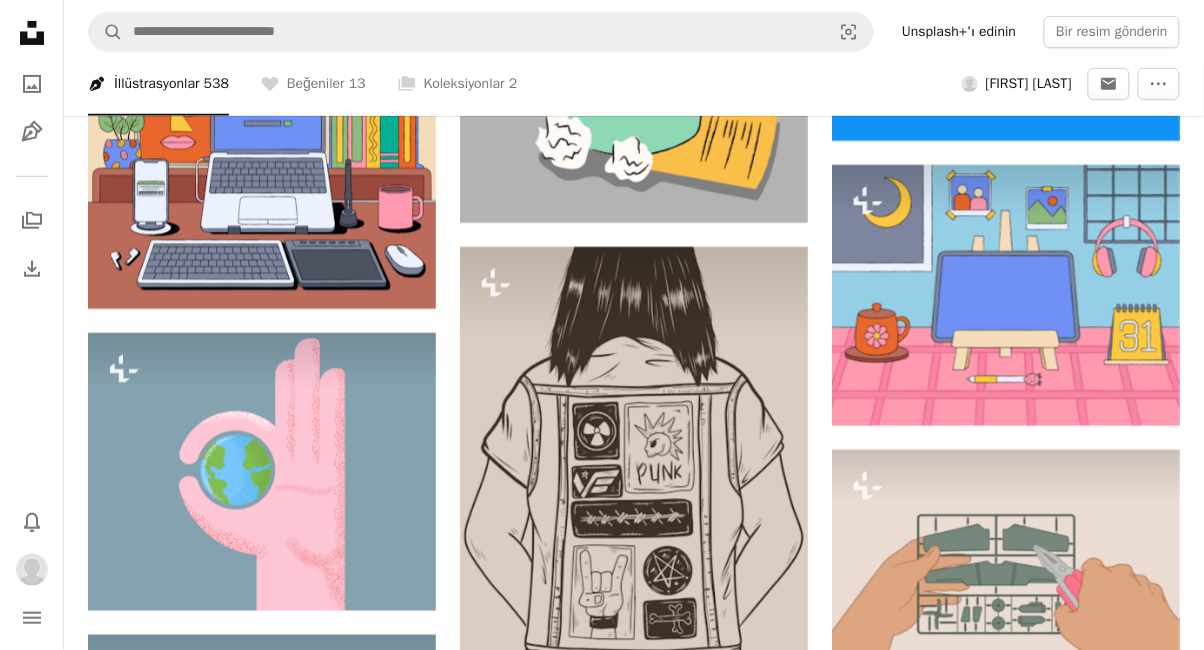 scroll, scrollTop: 25742, scrollLeft: 0, axis: vertical 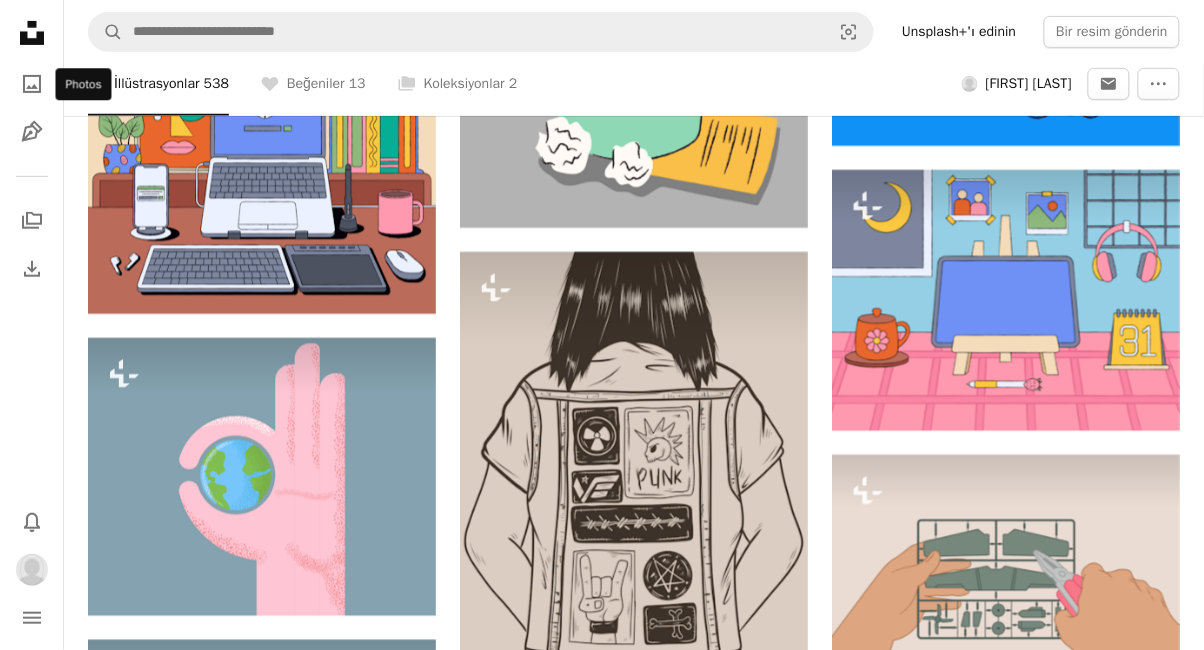 click 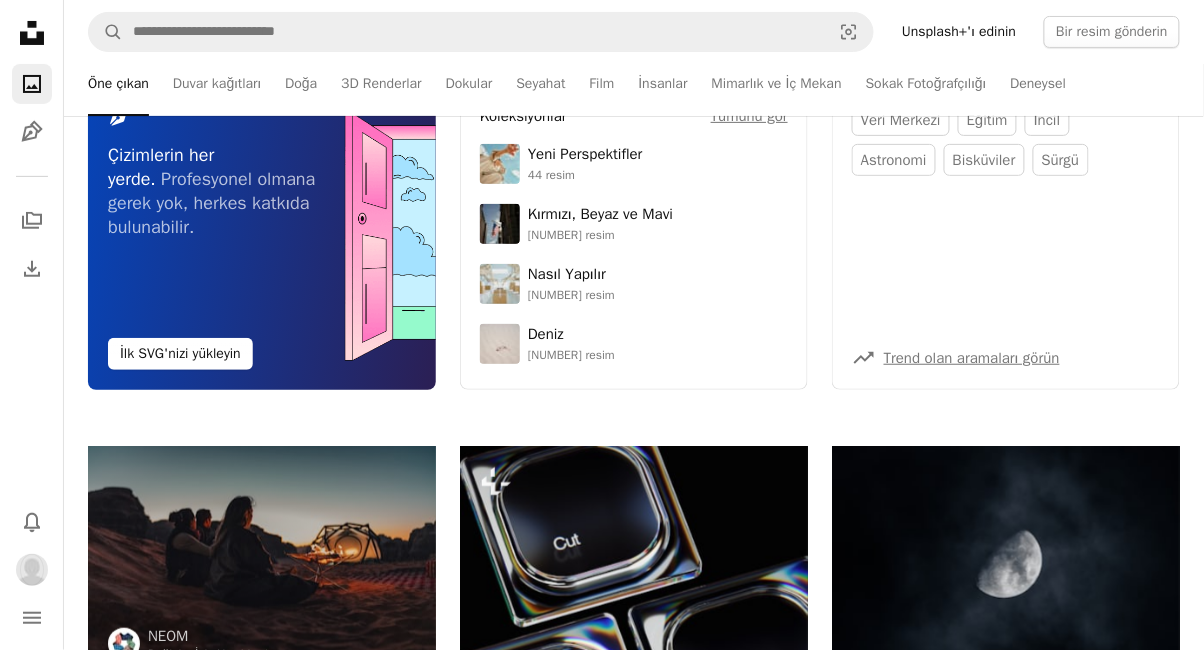scroll, scrollTop: 0, scrollLeft: 0, axis: both 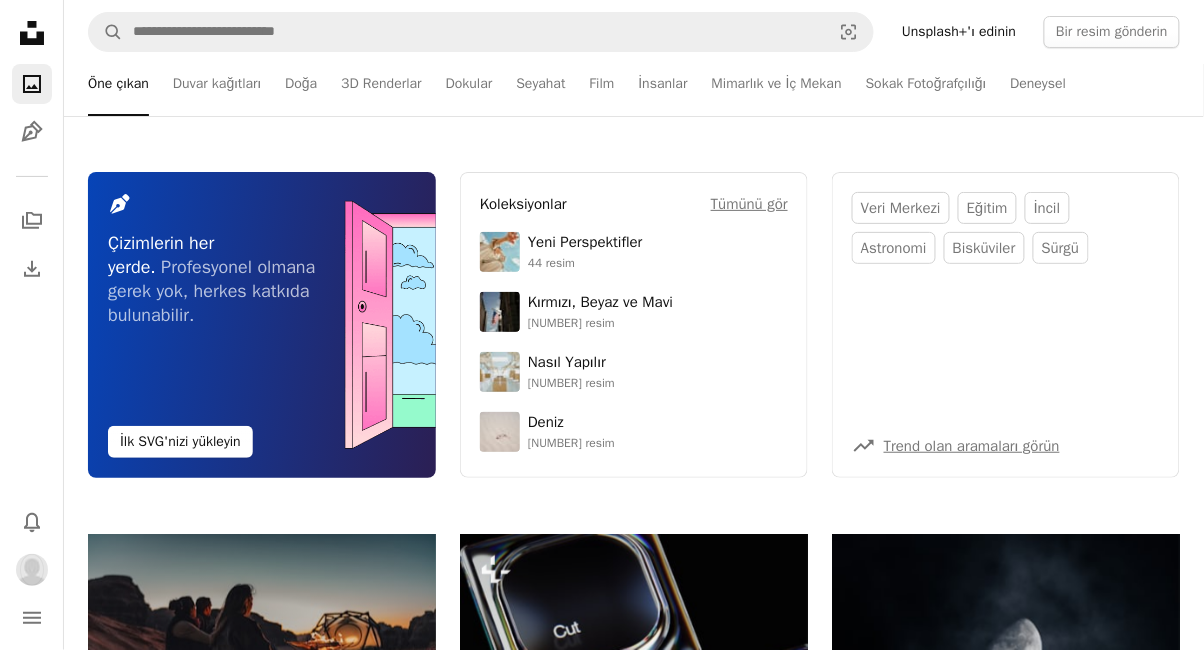 click on "Duvar kağıtları" at bounding box center [217, 83] 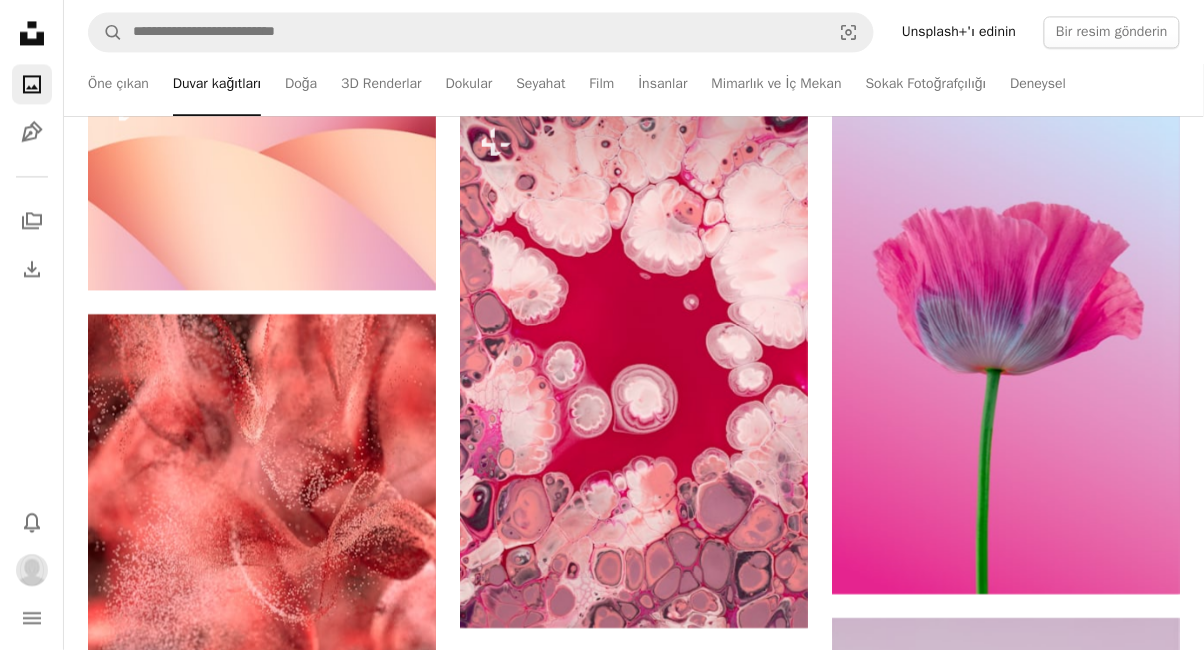 scroll, scrollTop: 972, scrollLeft: 0, axis: vertical 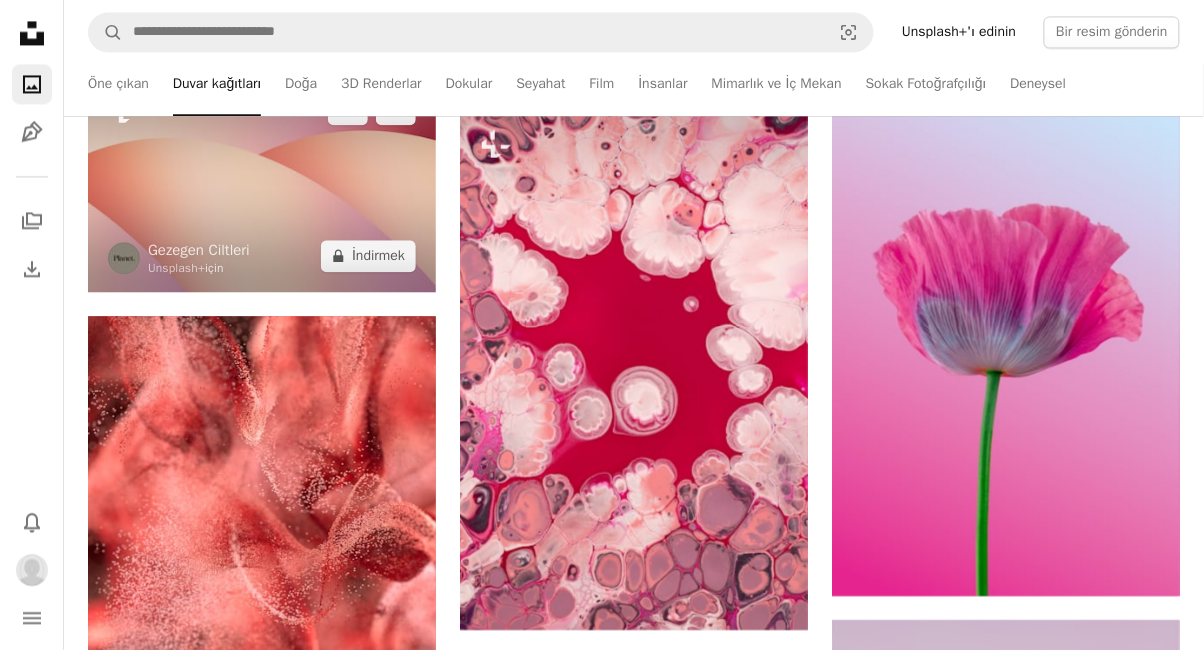 click on "İndirmek" at bounding box center (378, 256) 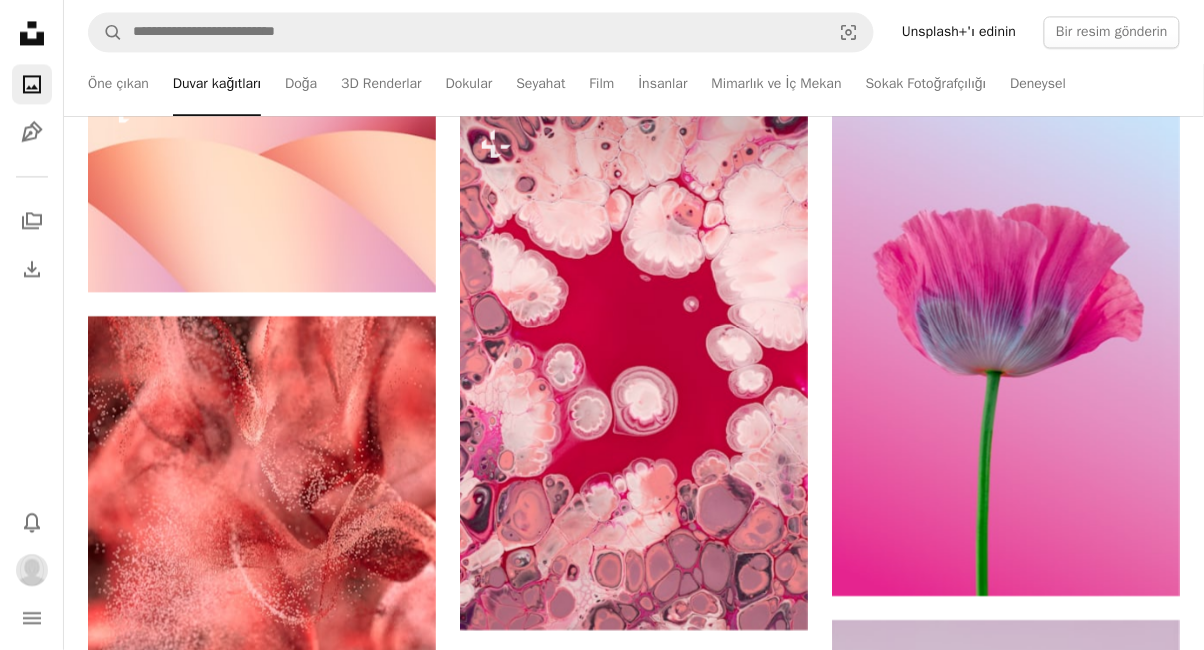 click on "An X shape Premium, kullanıma hazır görseller. Sınırsız erişim elde edin. A plus sign Üyelere özel içerik her ay eklenir A plus sign Sınırsız telifsiz indirmeler A plus sign İllüstrasyonlar Yeni A plus sign Geliştirilmiş yasal korumalar yıllık %66 indirim aylık 12 dolar 4 dolar Amerikan Doları ayda * Unsplash+'ı edinin * Yıllık ödemelerde, peşin 48 ABD doları faturalandırılır. Geçerli olduğu durumlarda vergiler. Otomatik olarak yenilenir. İstediğiniz zaman iptal edebilirsiniz." at bounding box center (602, 3410) 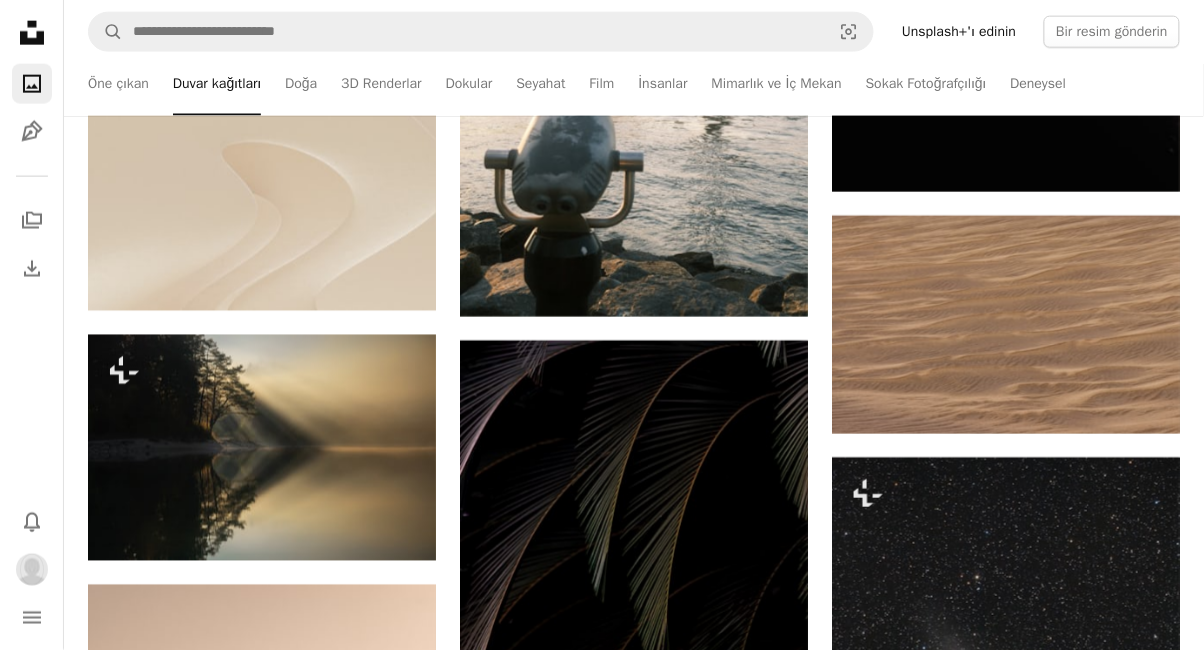 scroll, scrollTop: 3986, scrollLeft: 0, axis: vertical 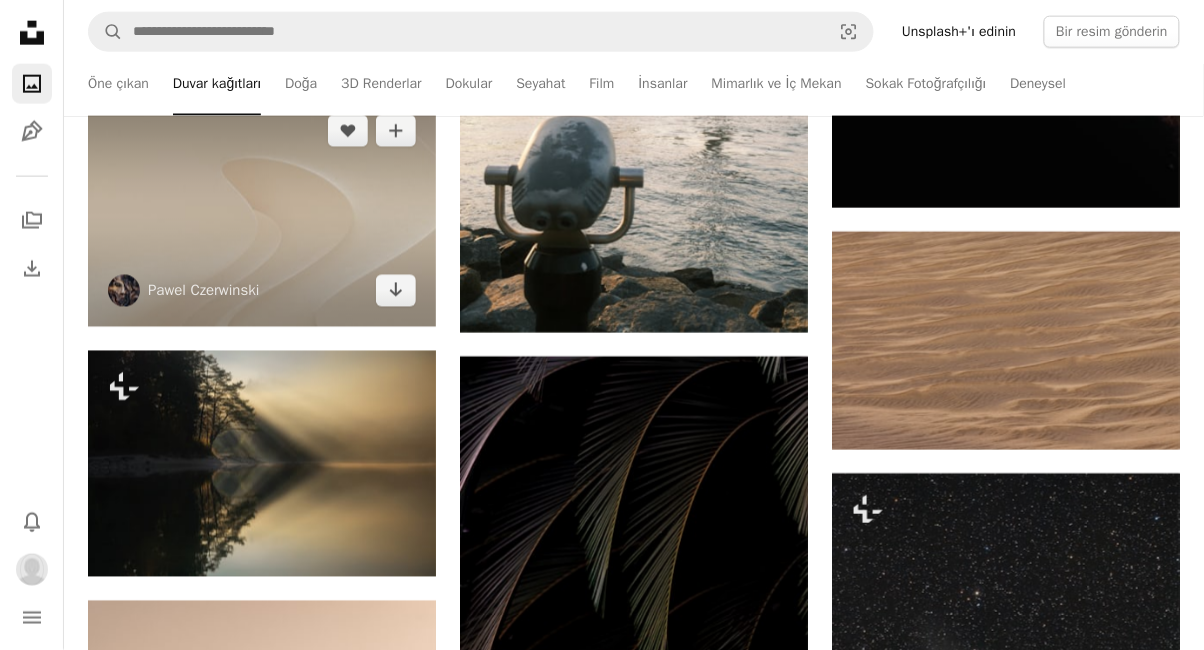 click at bounding box center (262, 211) 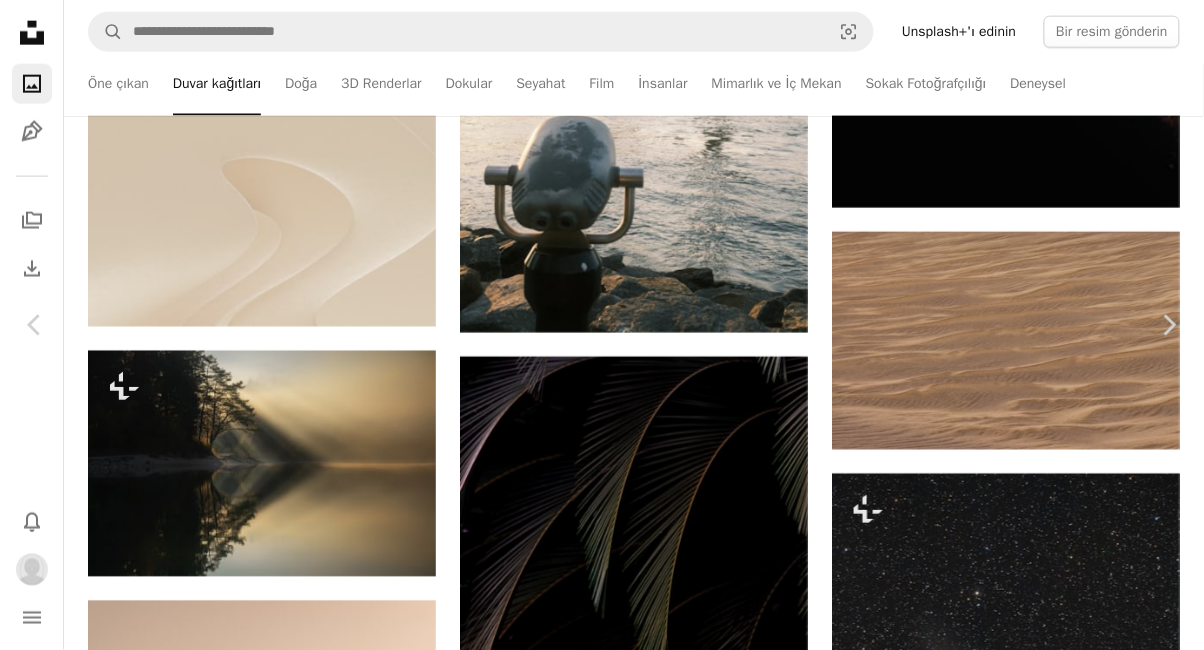 scroll, scrollTop: 4519, scrollLeft: 0, axis: vertical 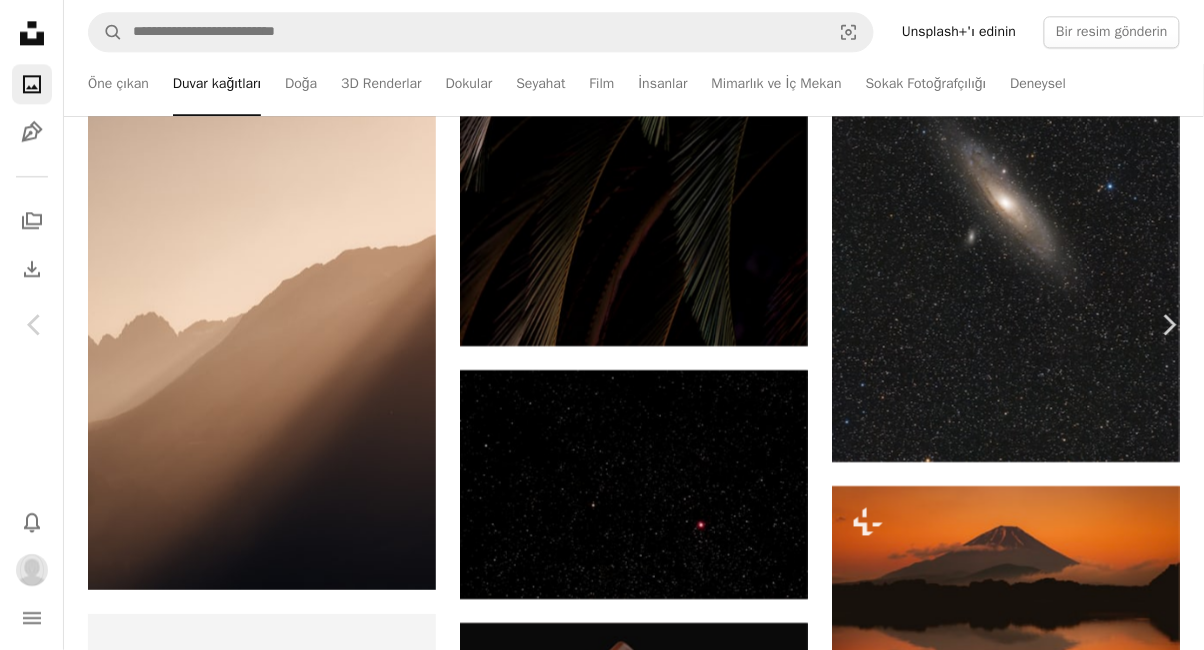 click on "An X shape Chevron left Chevron right Pawel Czerwinski pawel_czerwinski A heart A plus sign Edit image Plus sign for Unsplash+ Download Chevron down Zoom in Views [NUMBER] Downloads [NUMBER] Featured in Photos , Wallpapers A forward-right arrow Share Info icon Info More Actions Calendar outlined Published on May 28, 2024 Safety Free to use under the Unsplash License wallpaper background abstract texture pattern 3d render beige wallpapers backgrounds simple bright beige background beige aesthetic high resolution beige texture room for text high res grey white Browse premium related images on iStock | Save 20% with code UNSPLASH20 View more on iStock ↗ Related images A heart A plus sign Pawel Czerwinski Arrow pointing down A heart A plus sign Pawel Czerwinski Arrow pointing down Plus sign for Unsplash+ A heart A plus sign Pawel Czerwinski For Unsplash+ A lock Download A heart A plus sign Pawel Czerwinski Arrow pointing down A heart A plus sign Pawel Czerwinski Arrow pointing down A heart A plus sign" at bounding box center [602, 4613] 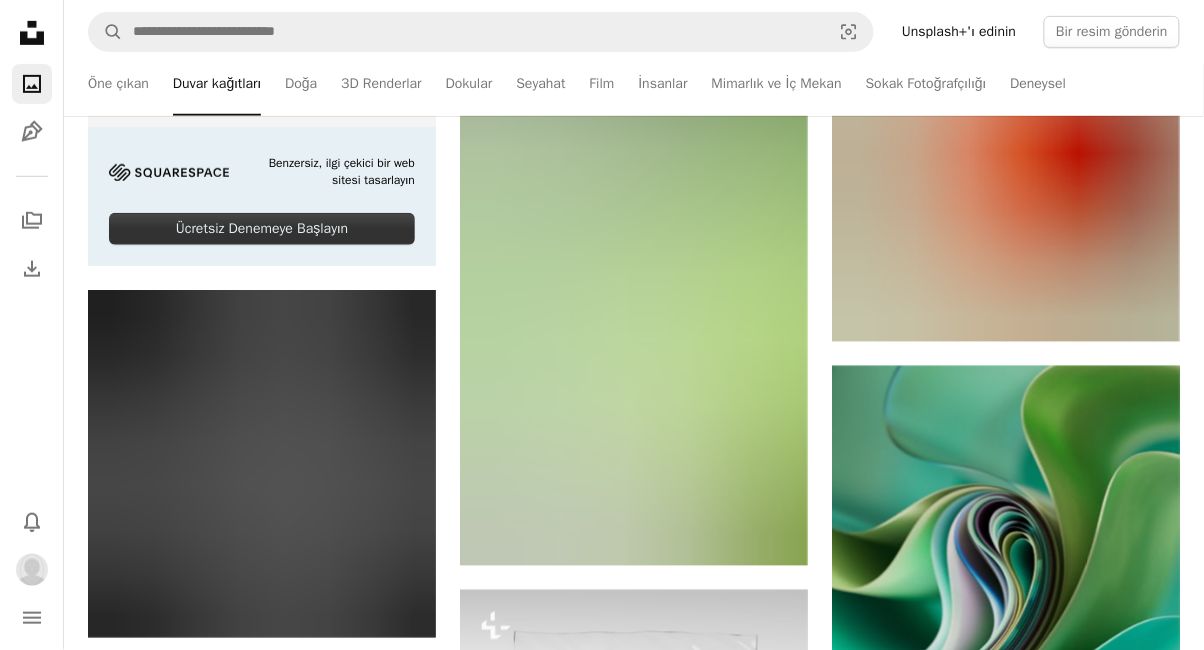scroll, scrollTop: 5355, scrollLeft: 0, axis: vertical 